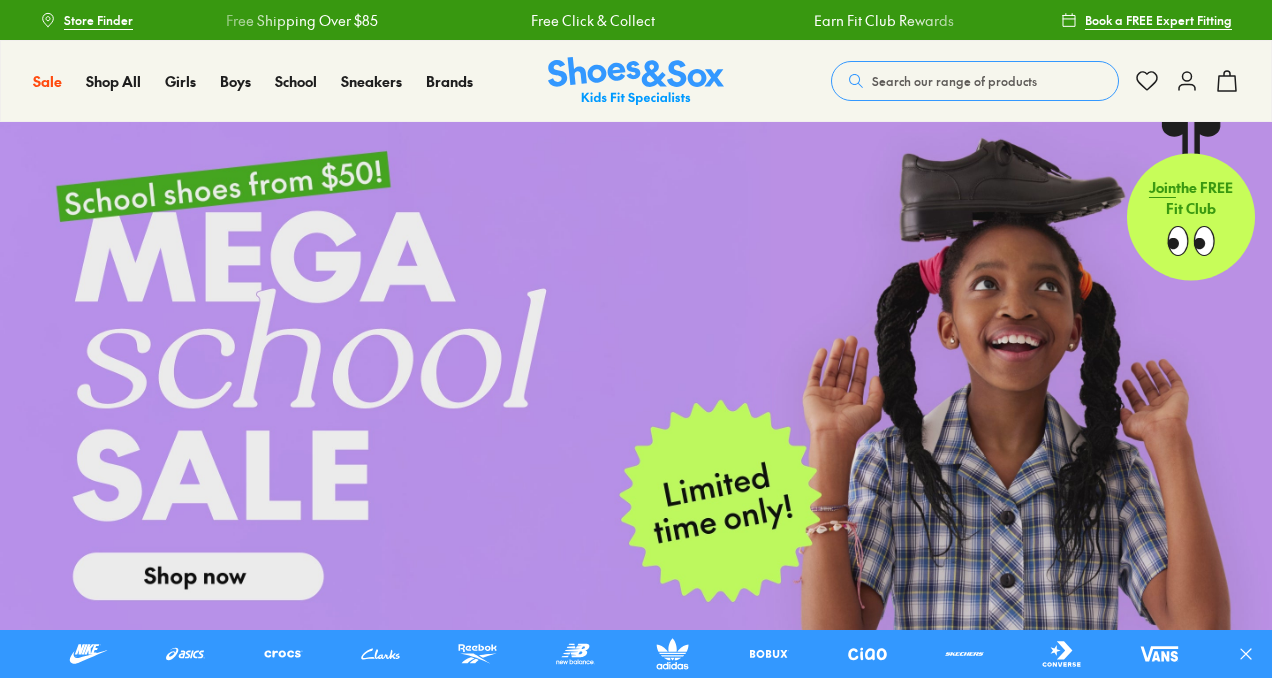 scroll, scrollTop: 30, scrollLeft: 0, axis: vertical 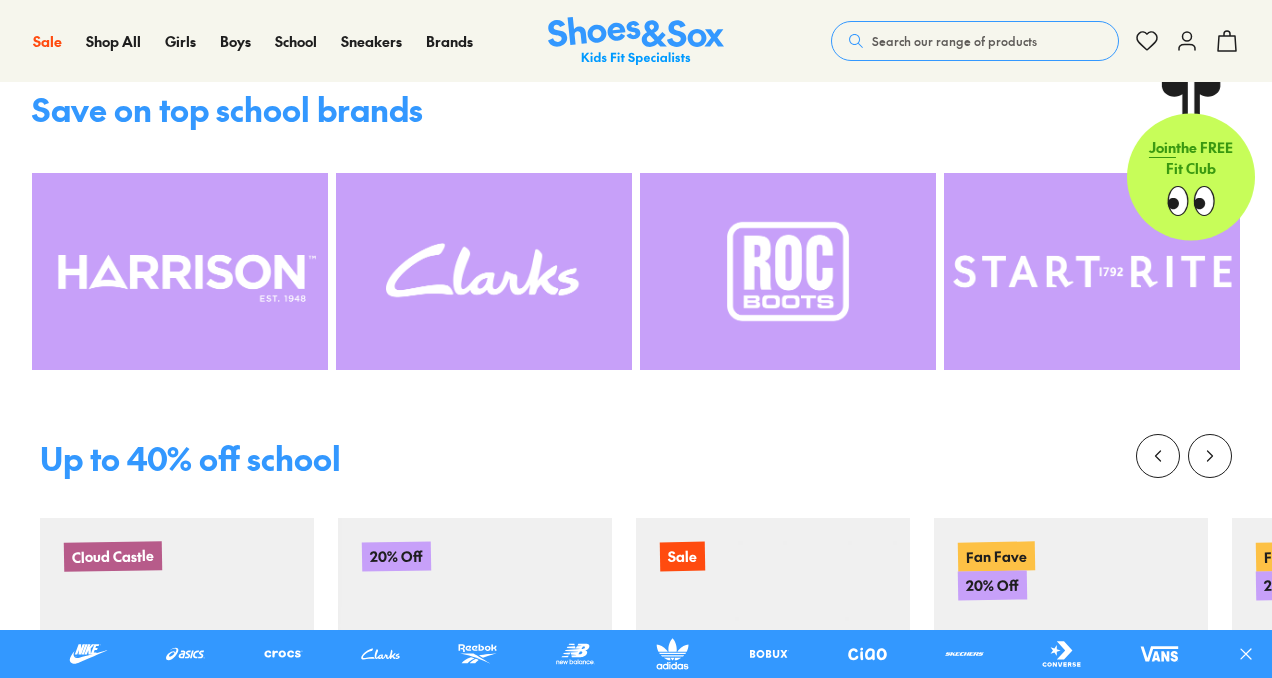 click on "Search our range of products" at bounding box center (954, 41) 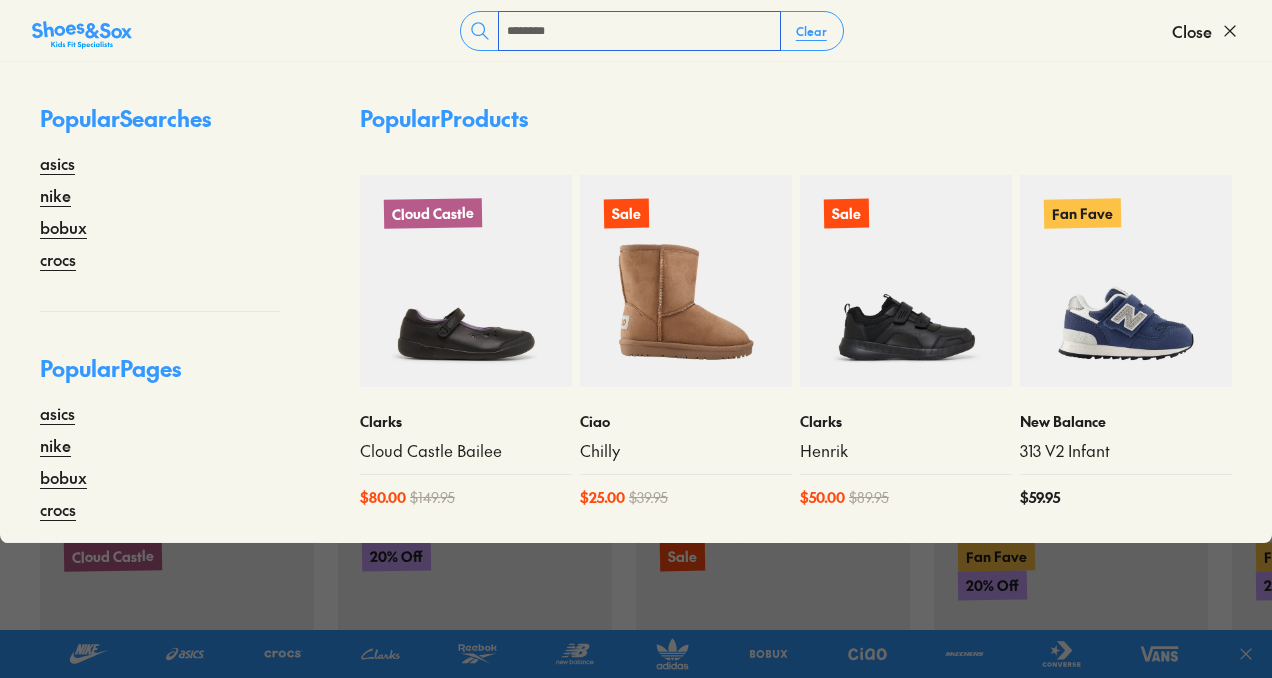 type on "********" 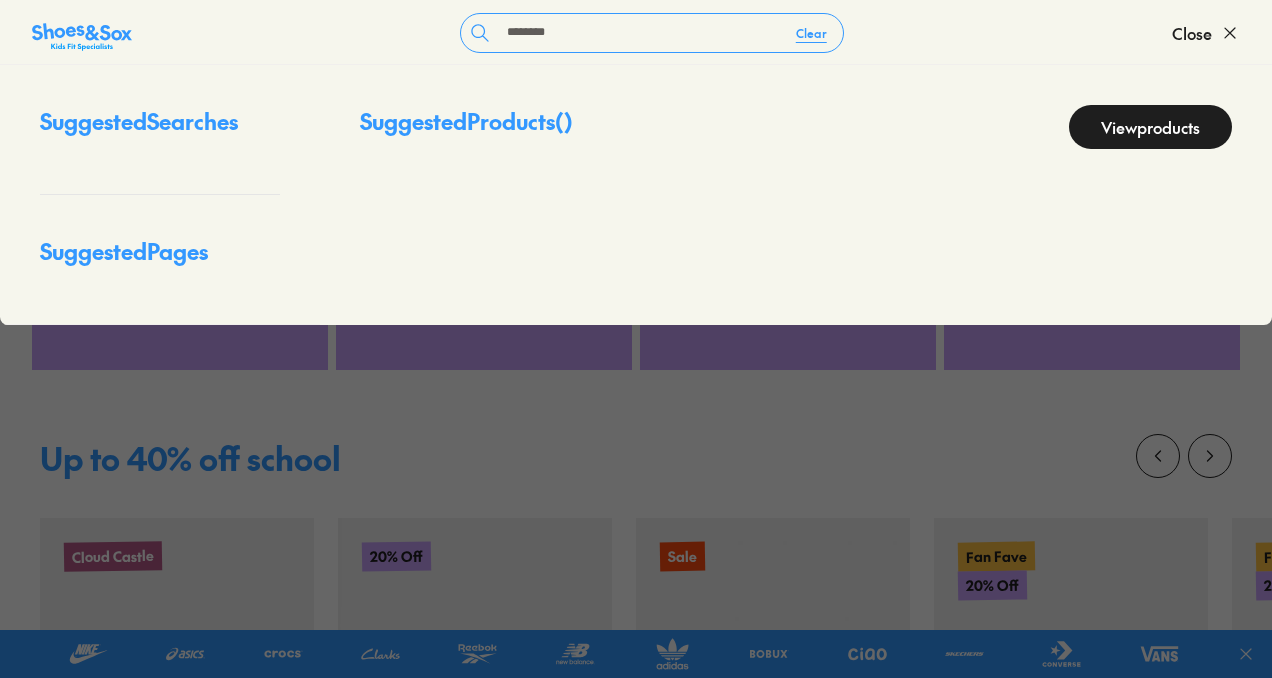 click on "View   products" at bounding box center (1150, 127) 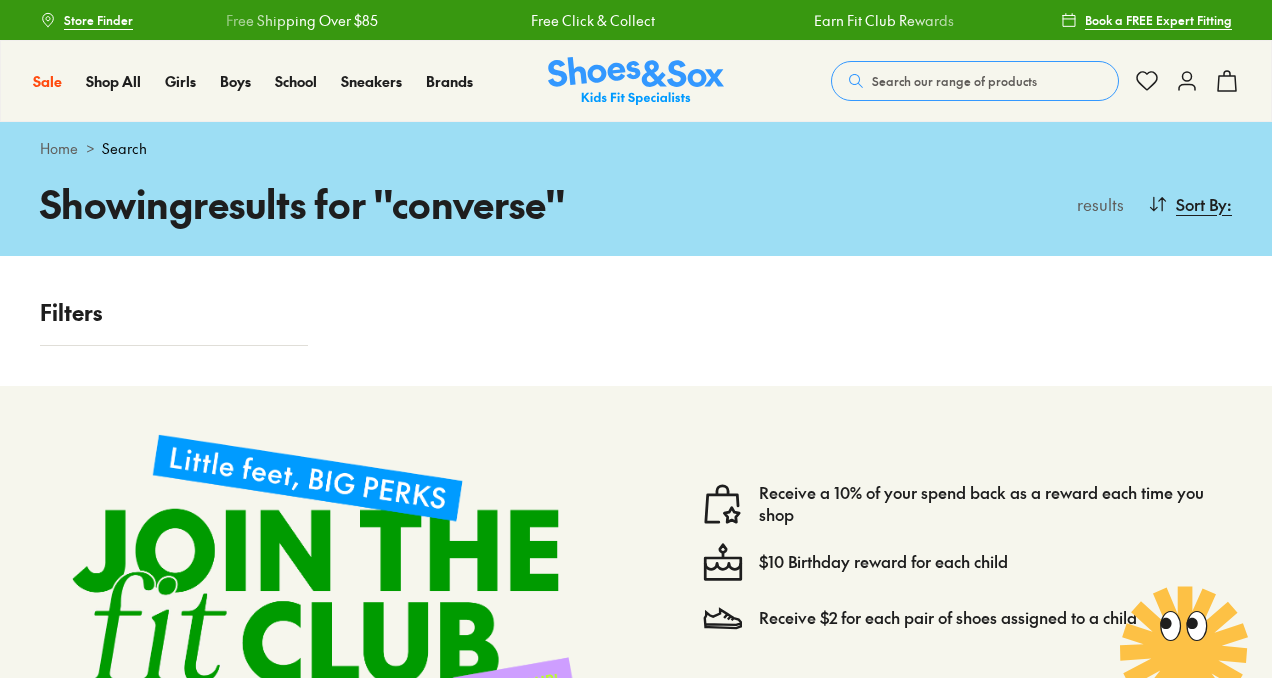 scroll, scrollTop: 0, scrollLeft: 0, axis: both 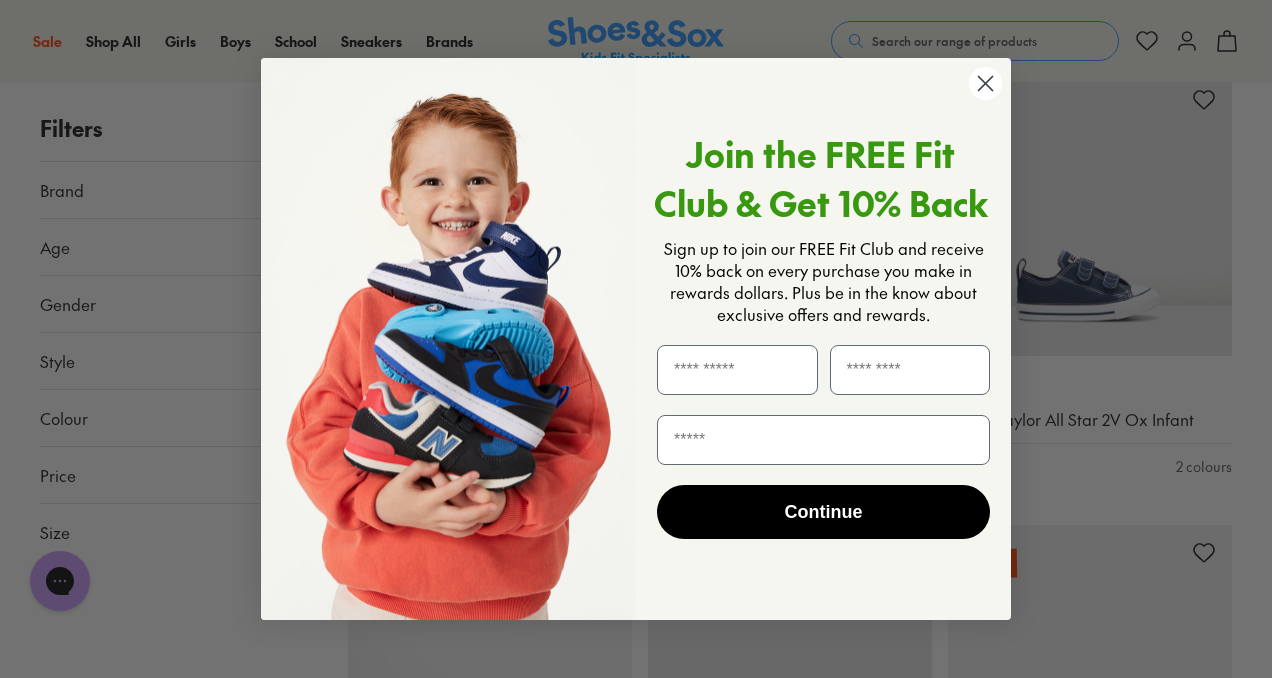 click 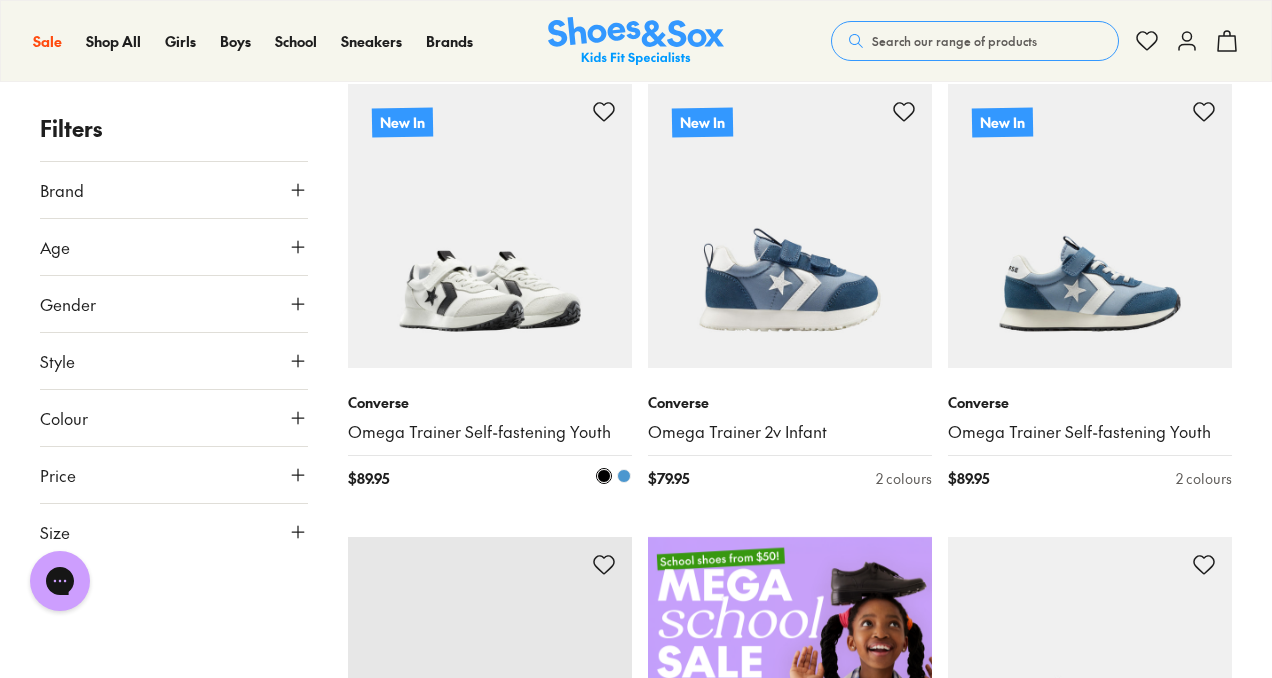 scroll, scrollTop: 207, scrollLeft: 0, axis: vertical 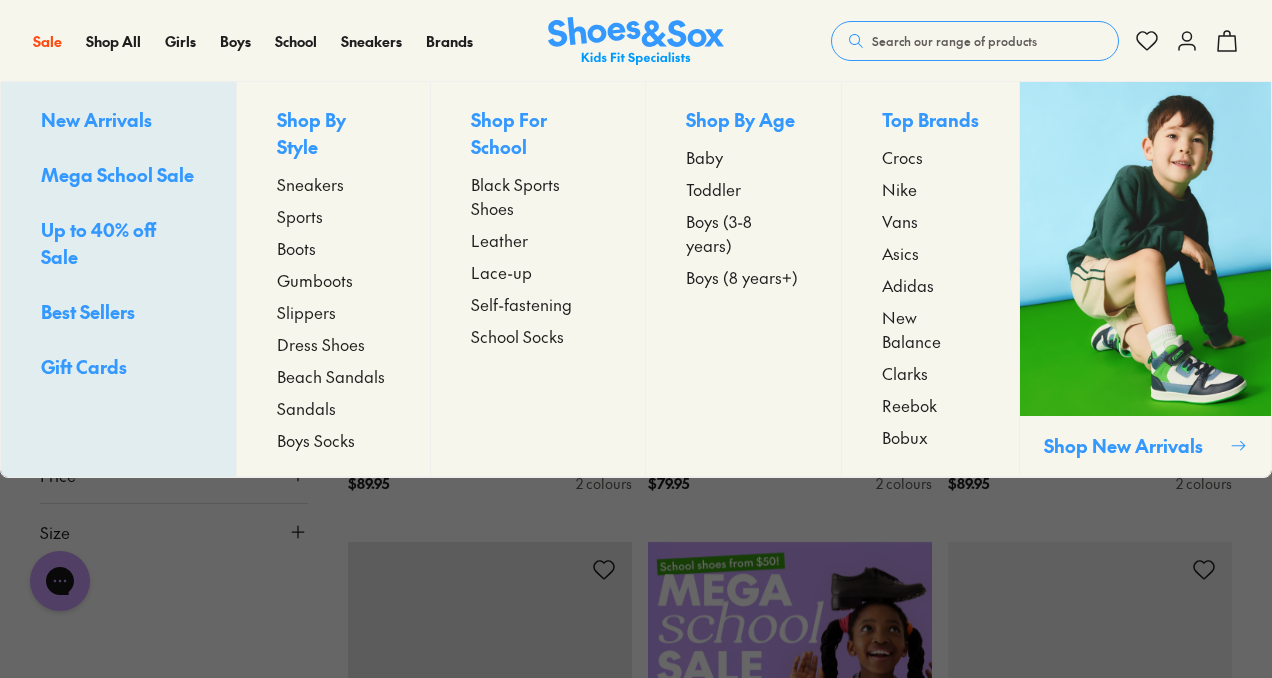 click on "Up to 40% off Sale" at bounding box center [98, 243] 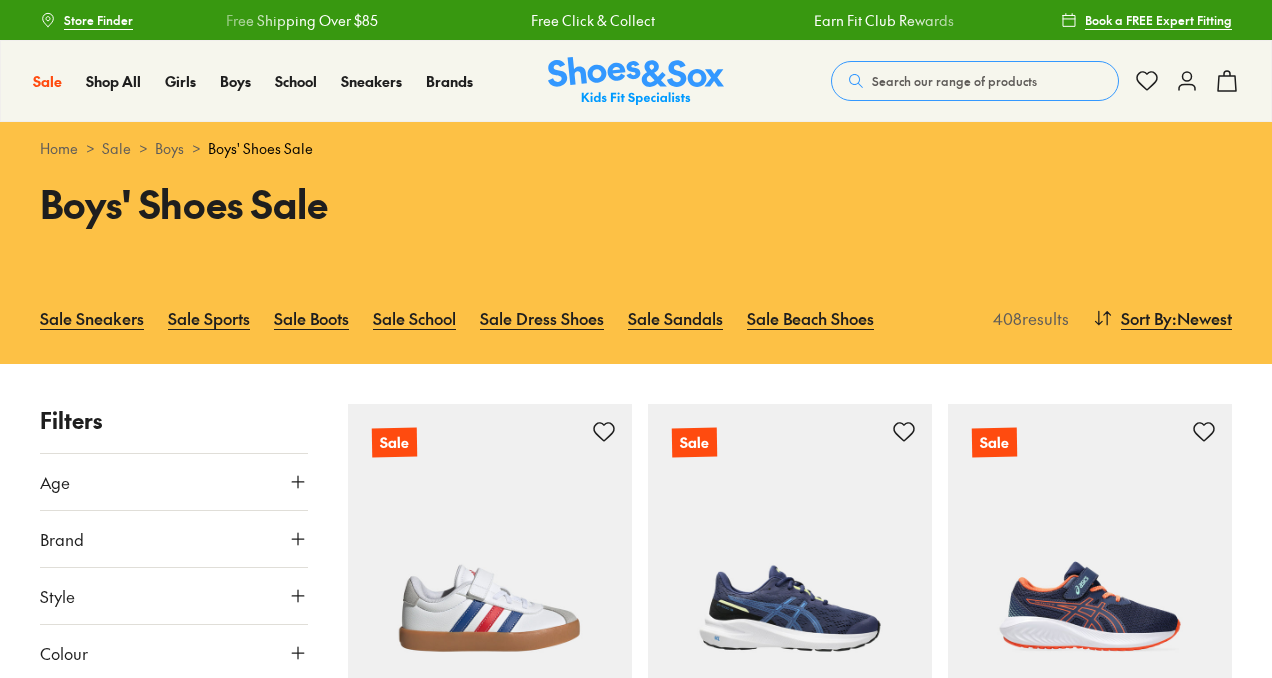 scroll, scrollTop: 0, scrollLeft: 0, axis: both 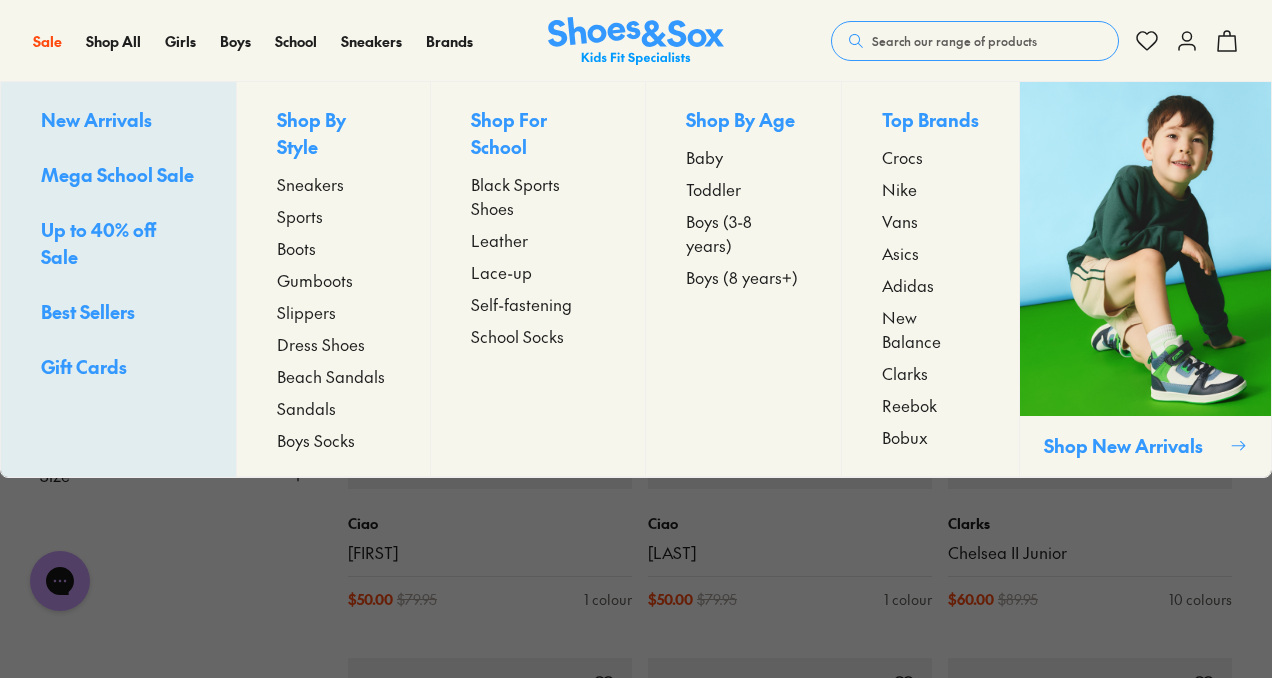 click on "Toddler" at bounding box center [713, 189] 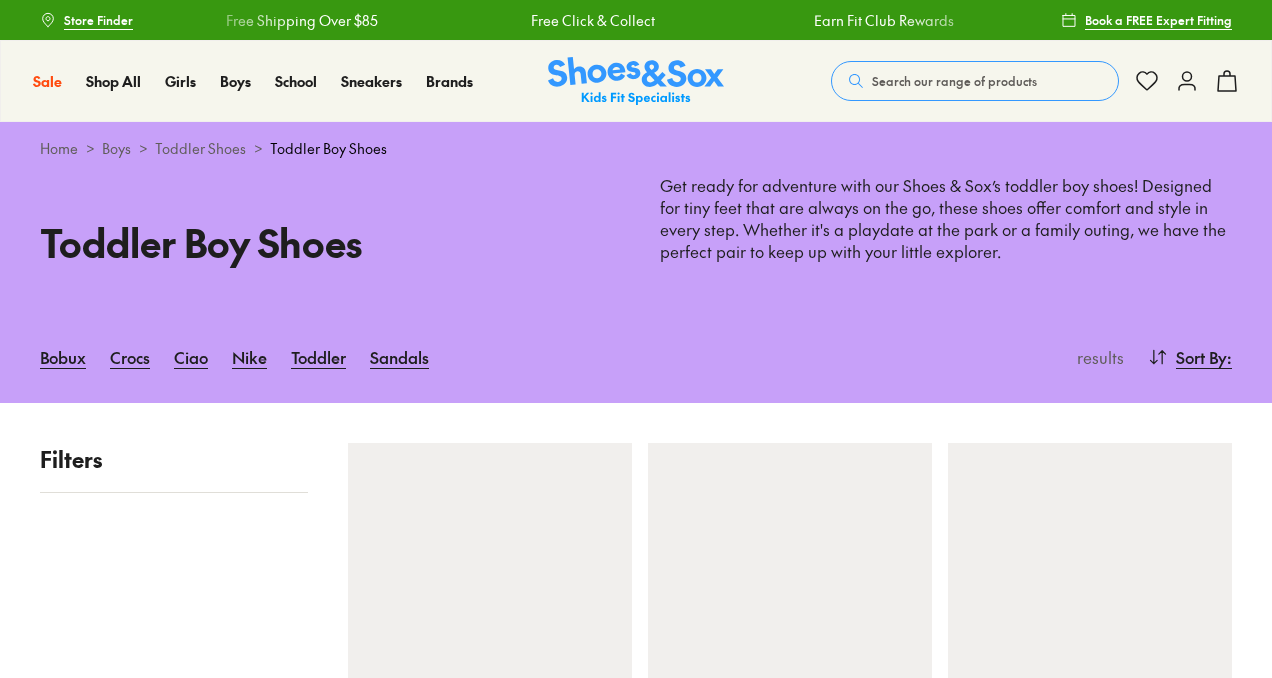 scroll, scrollTop: 0, scrollLeft: 0, axis: both 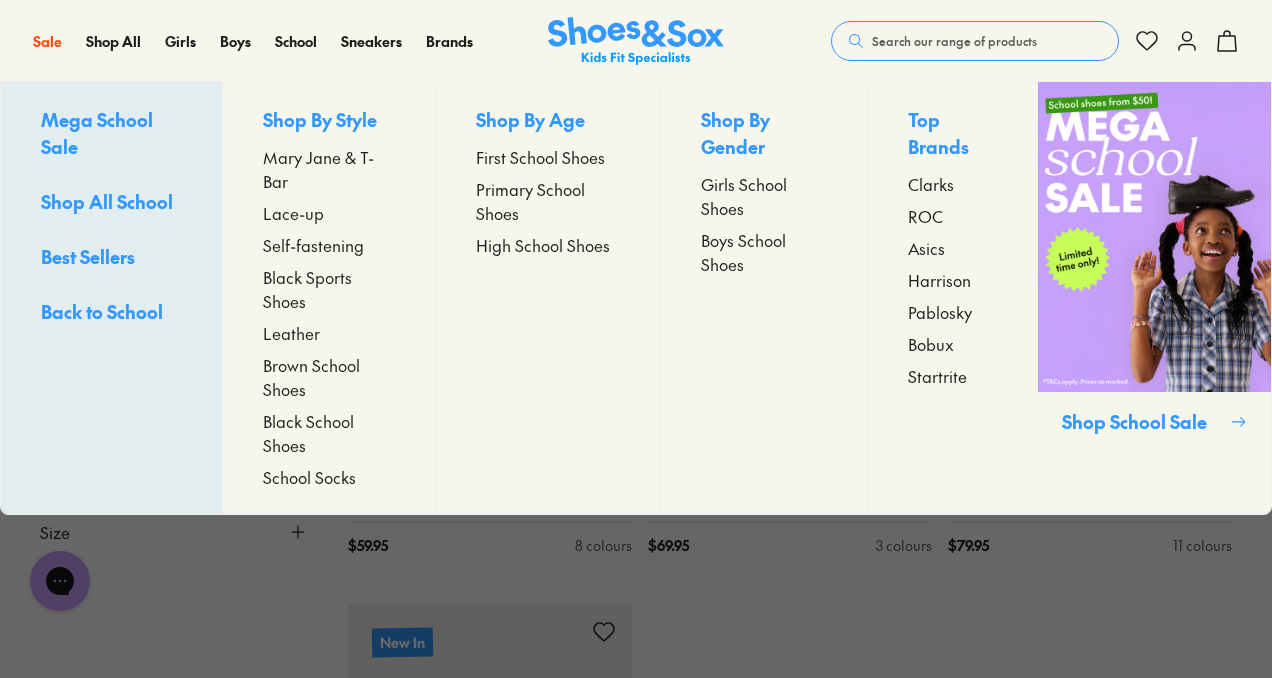 type on "***" 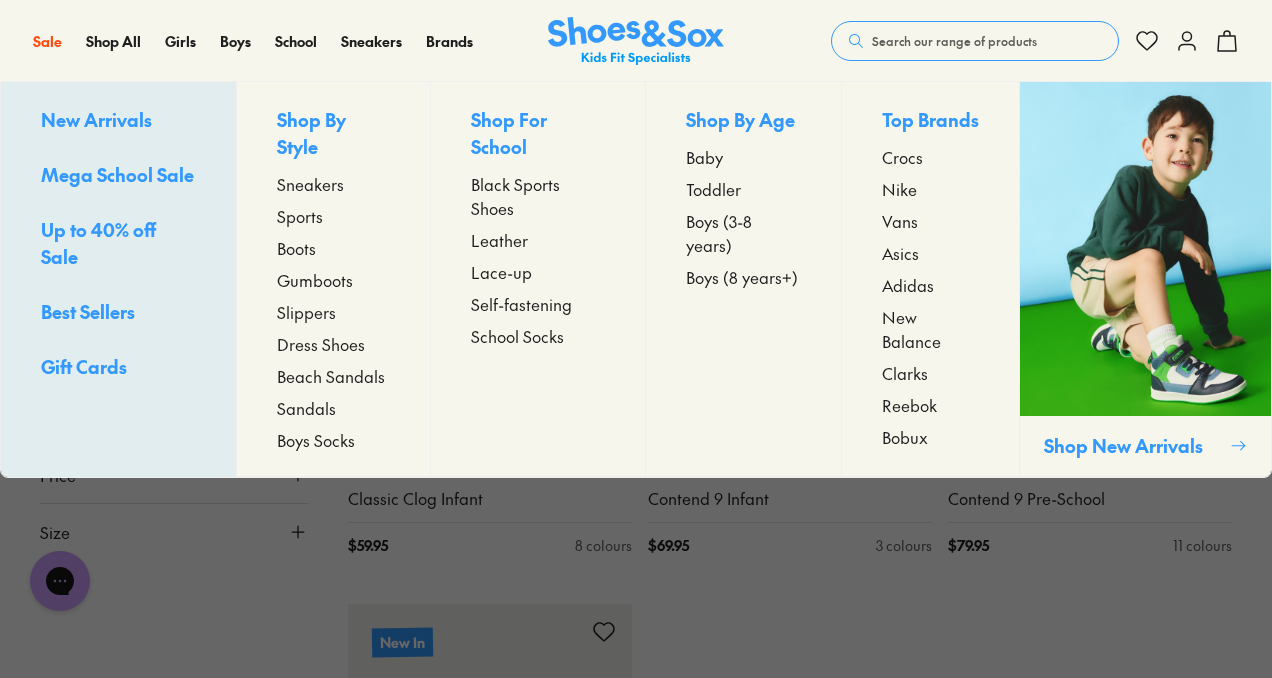 click on "Boys (3-8 years)" at bounding box center (743, 233) 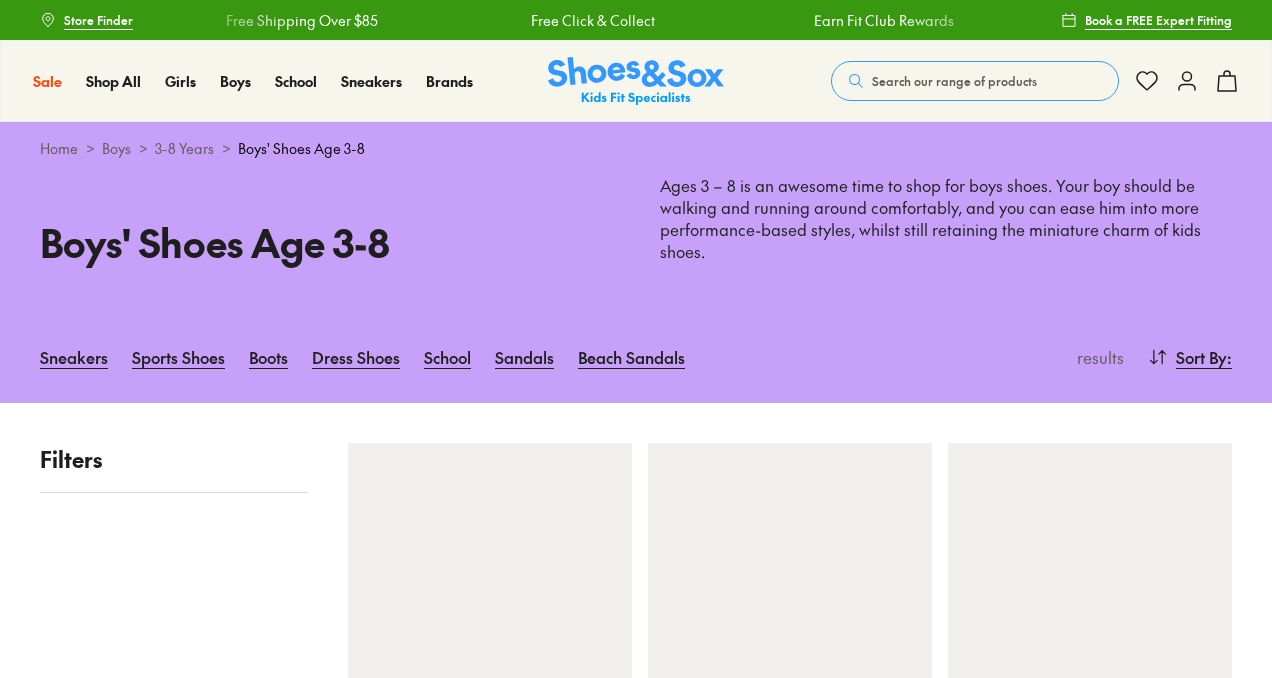 scroll, scrollTop: 0, scrollLeft: 0, axis: both 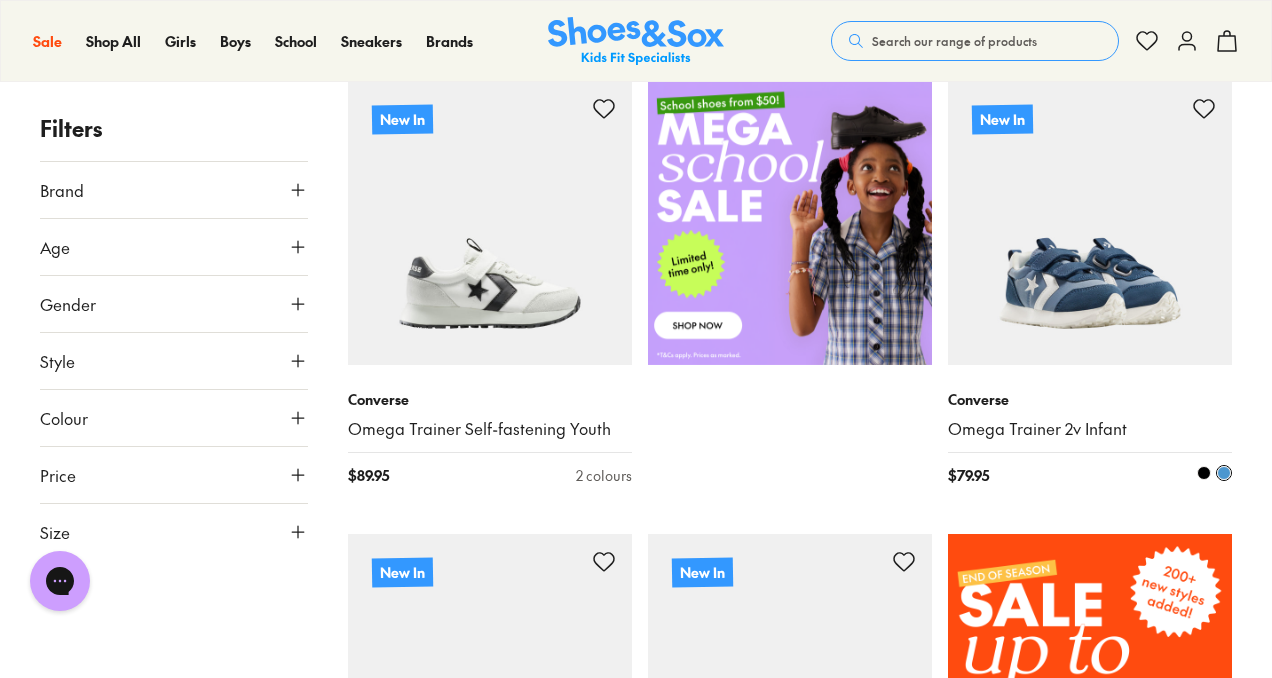 click at bounding box center (1090, 223) 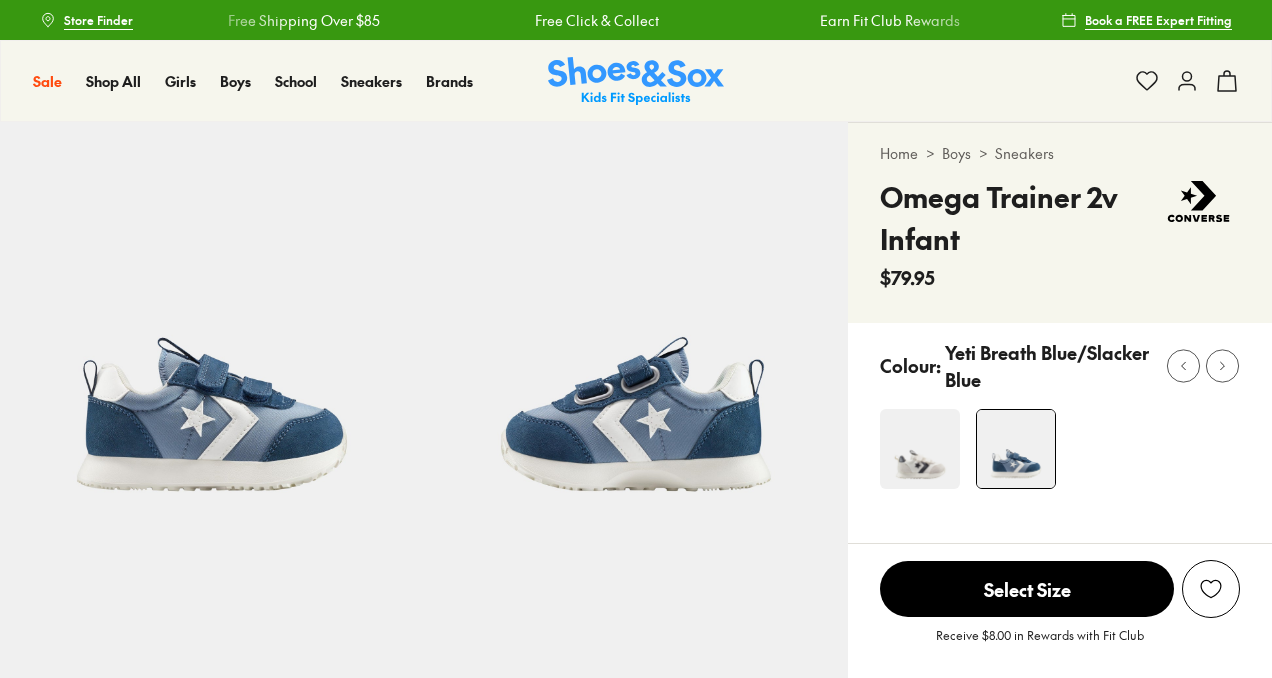scroll, scrollTop: 0, scrollLeft: 0, axis: both 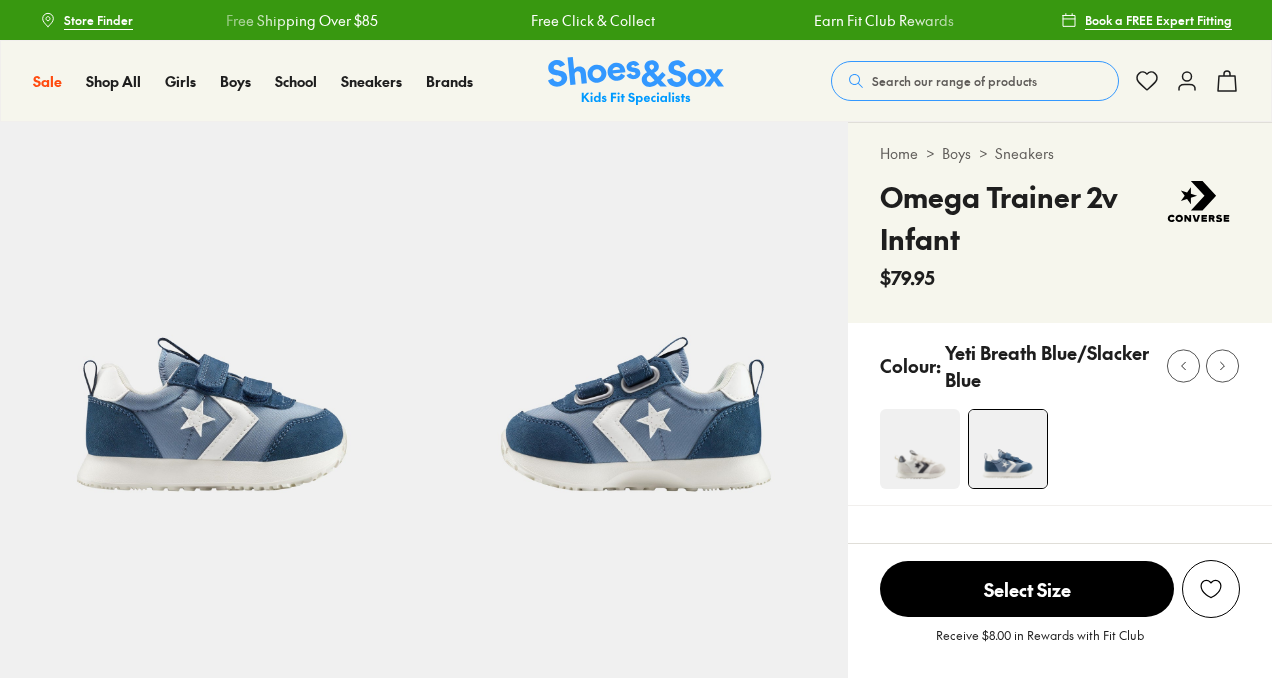 select on "*" 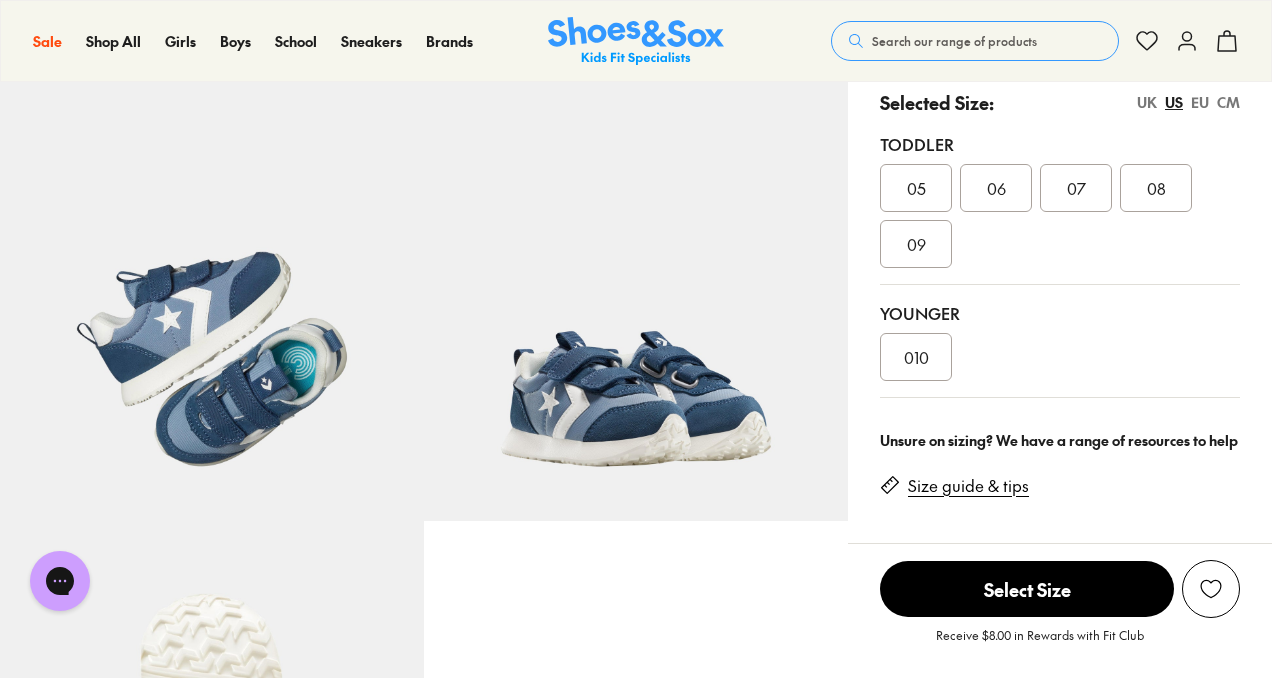 scroll, scrollTop: 0, scrollLeft: 0, axis: both 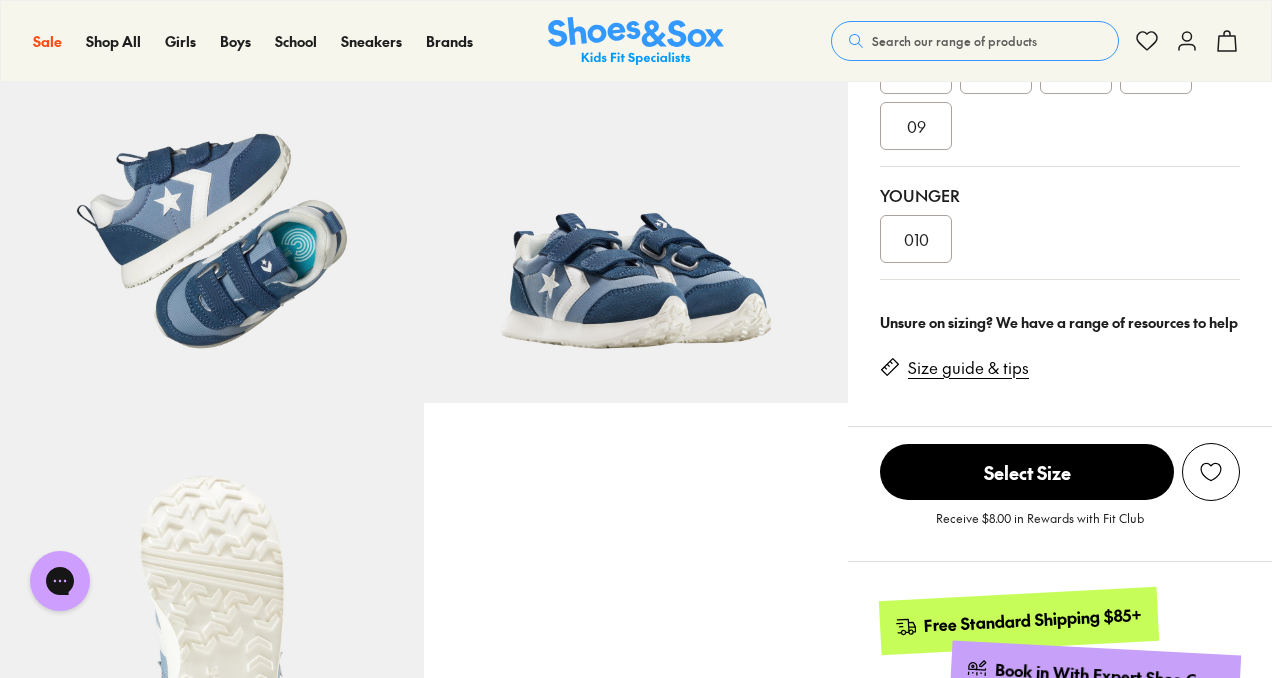 click on "Size guide & tips" at bounding box center [968, 368] 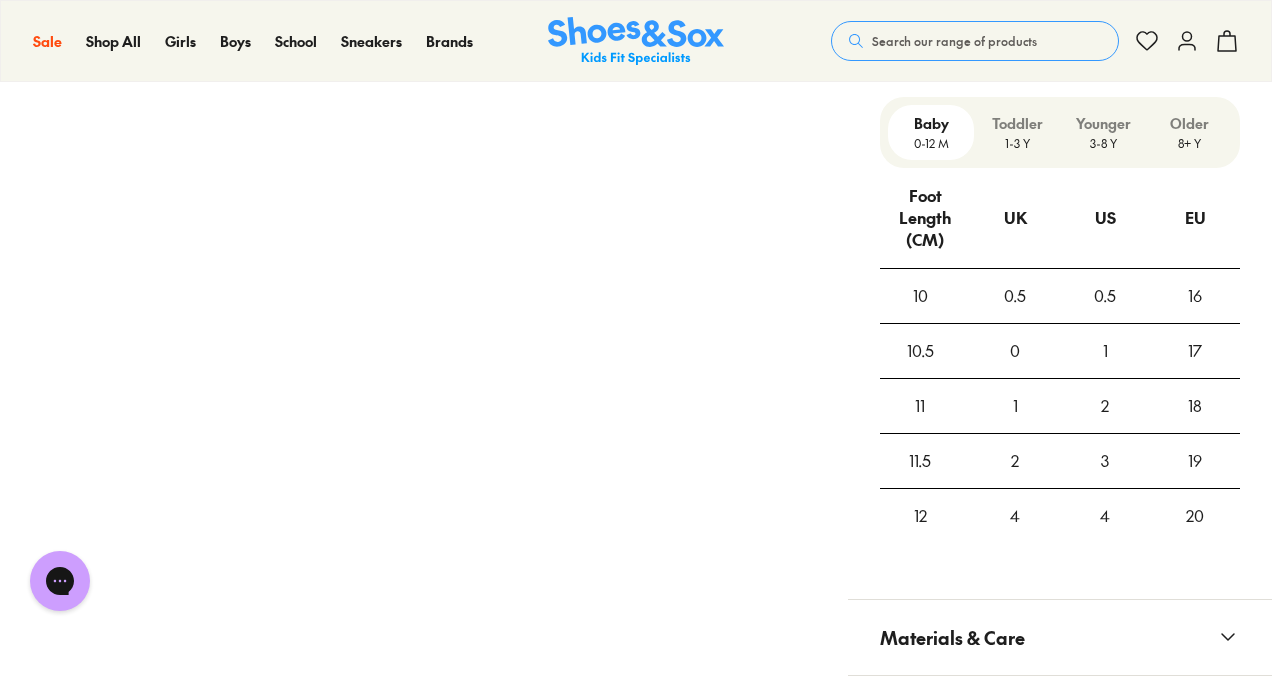 scroll, scrollTop: 1479, scrollLeft: 0, axis: vertical 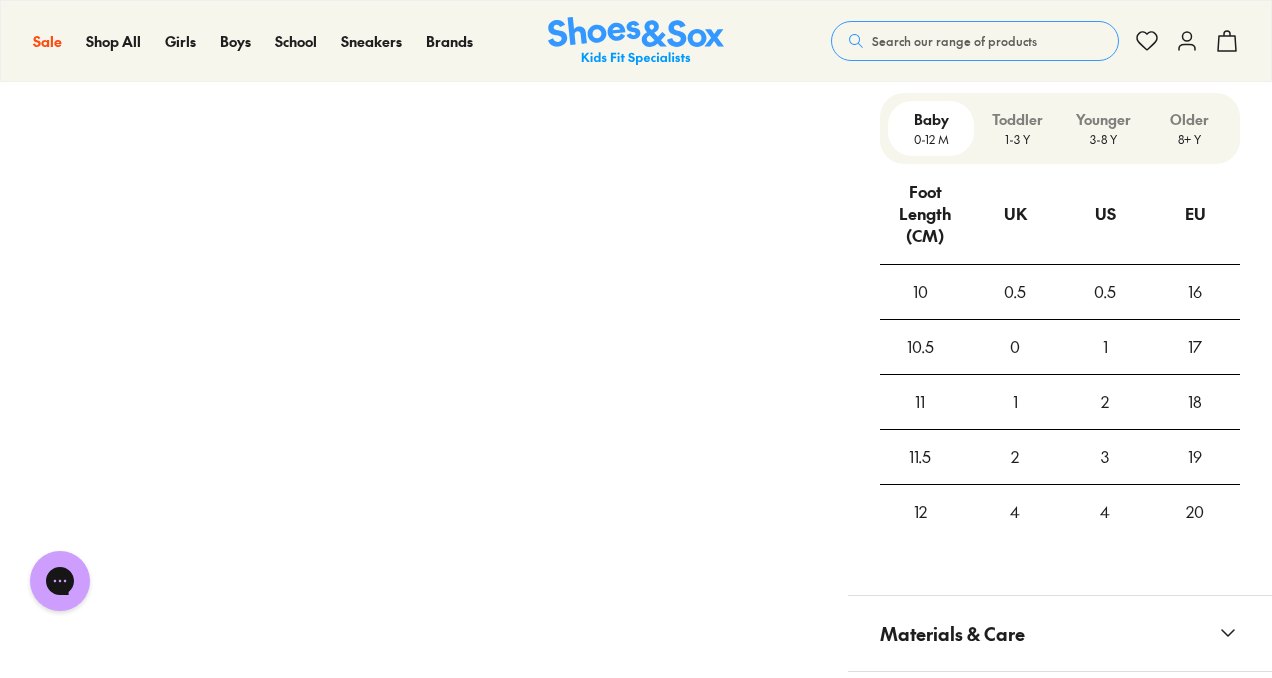 click on "3-8 Y" at bounding box center (1103, 139) 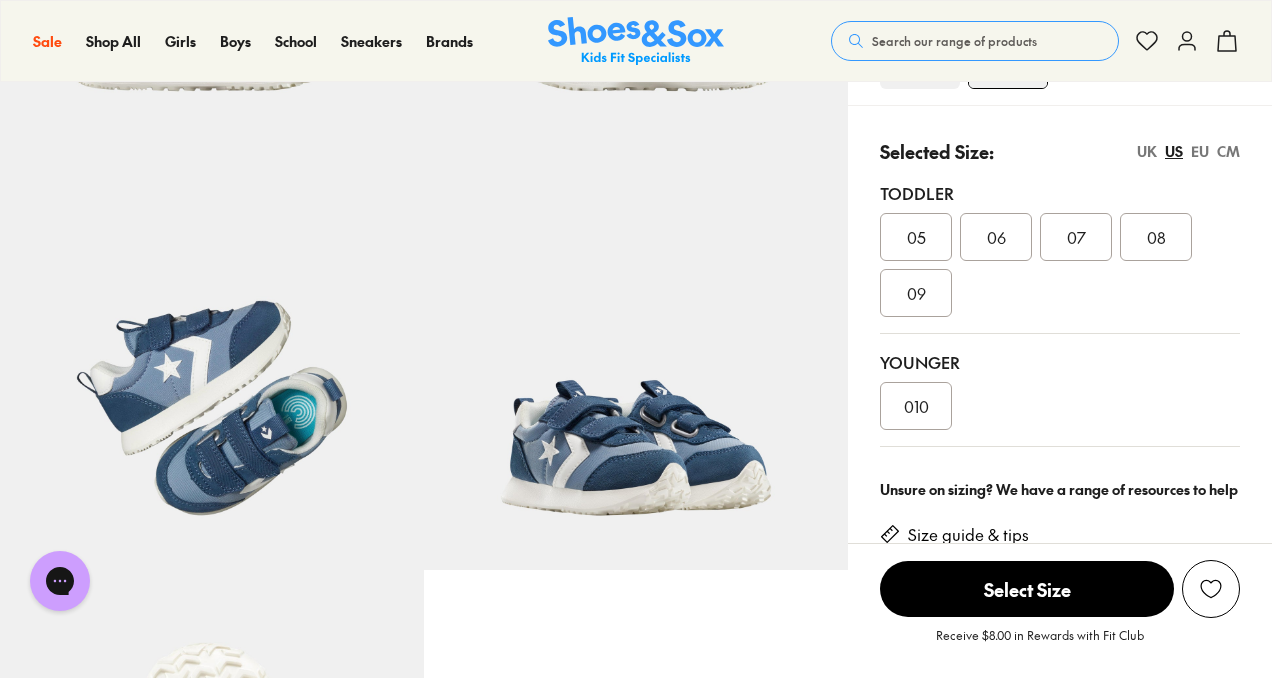 scroll, scrollTop: 410, scrollLeft: 0, axis: vertical 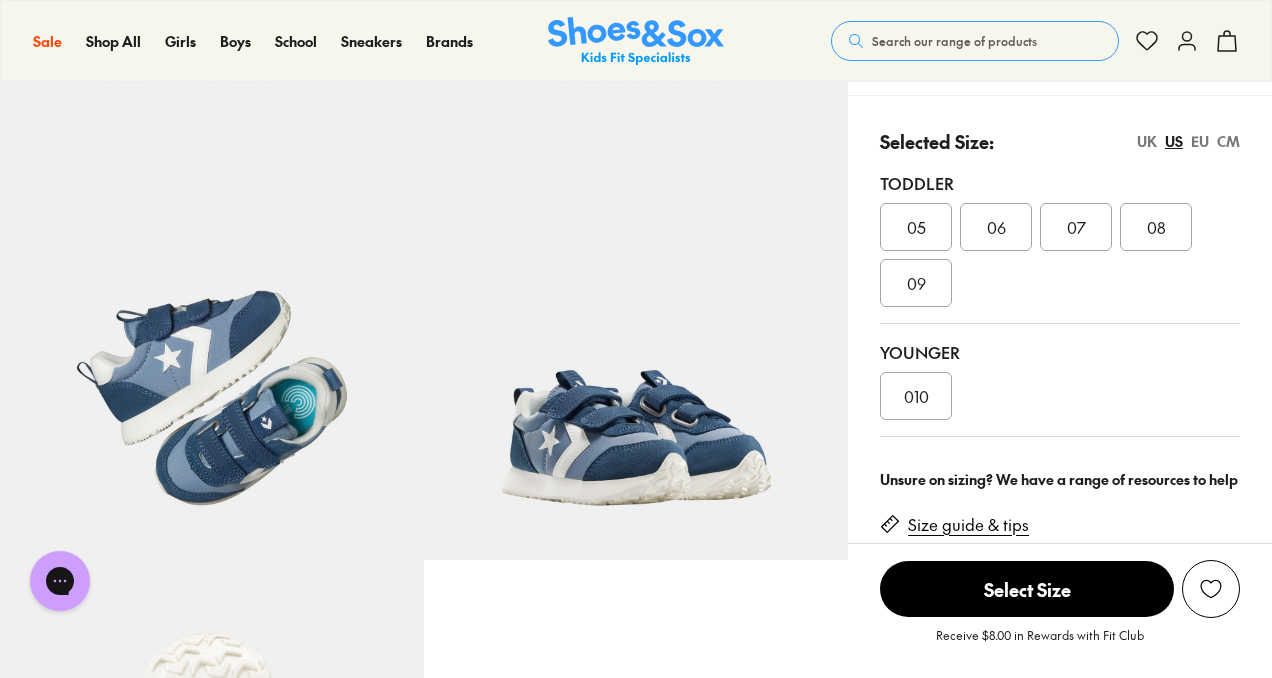 click on "010" at bounding box center (916, 396) 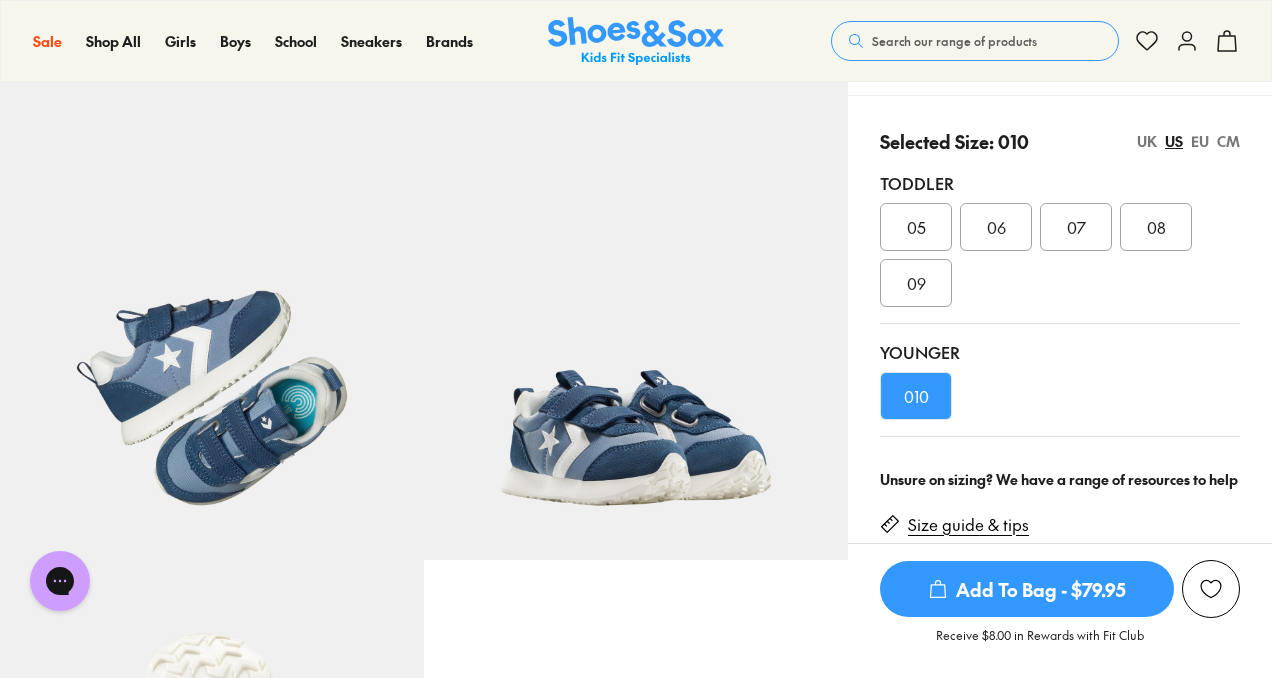 click on "Add To Bag - $79.95" at bounding box center (1027, 589) 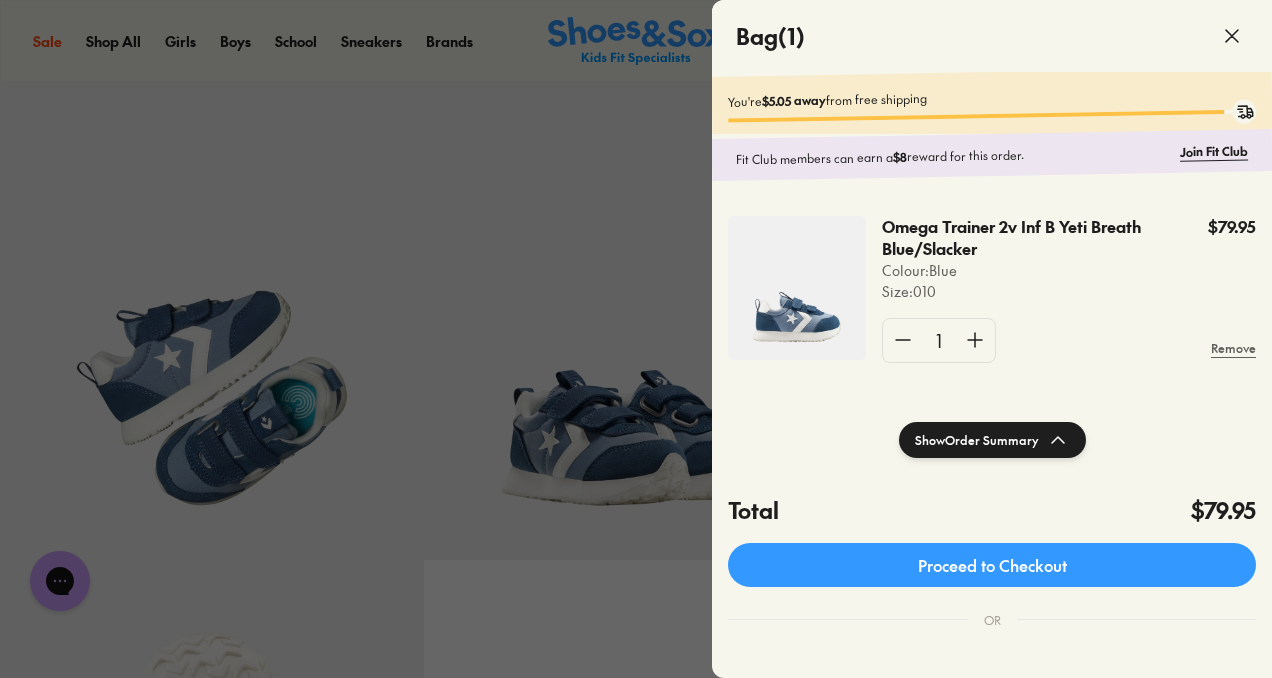 click 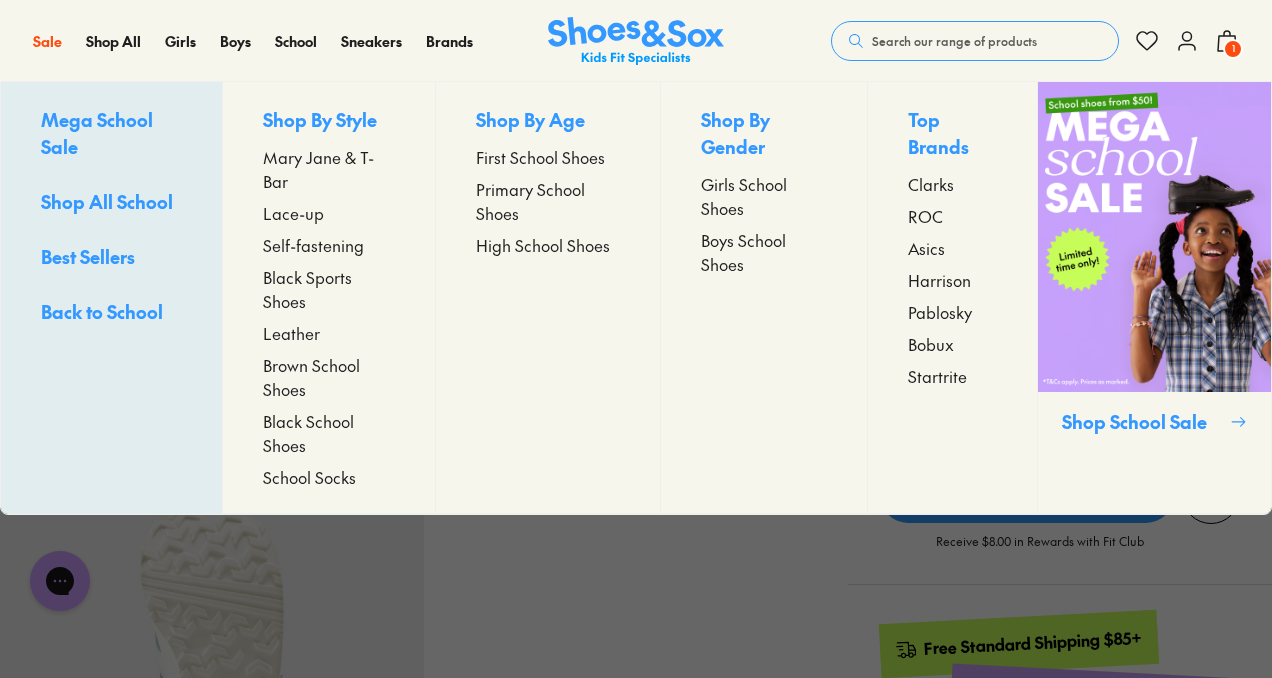 scroll, scrollTop: 567, scrollLeft: 0, axis: vertical 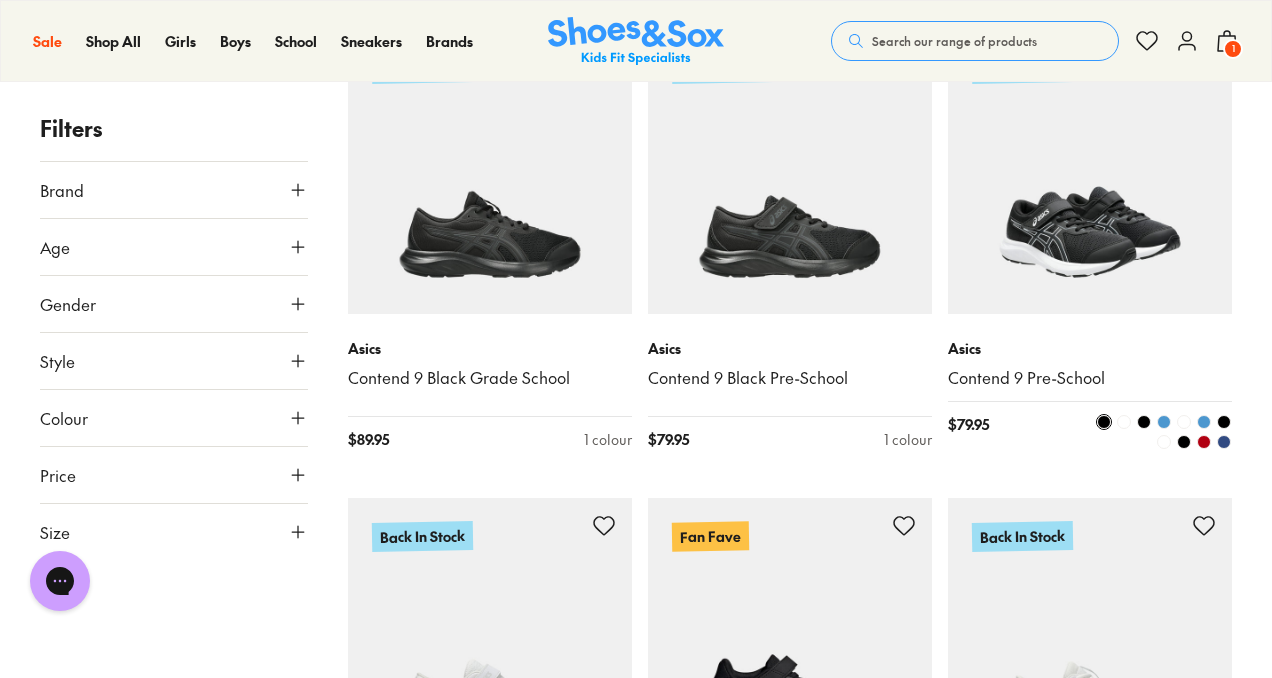 click at bounding box center [1090, 172] 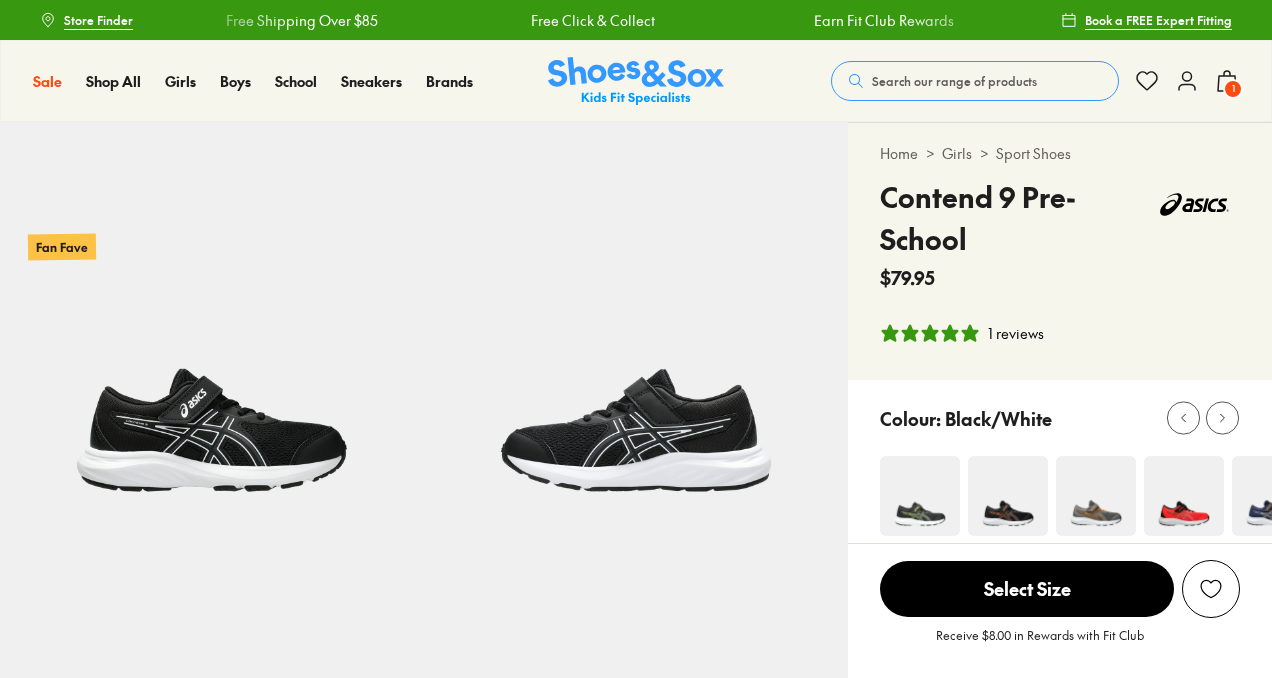 scroll, scrollTop: 0, scrollLeft: 0, axis: both 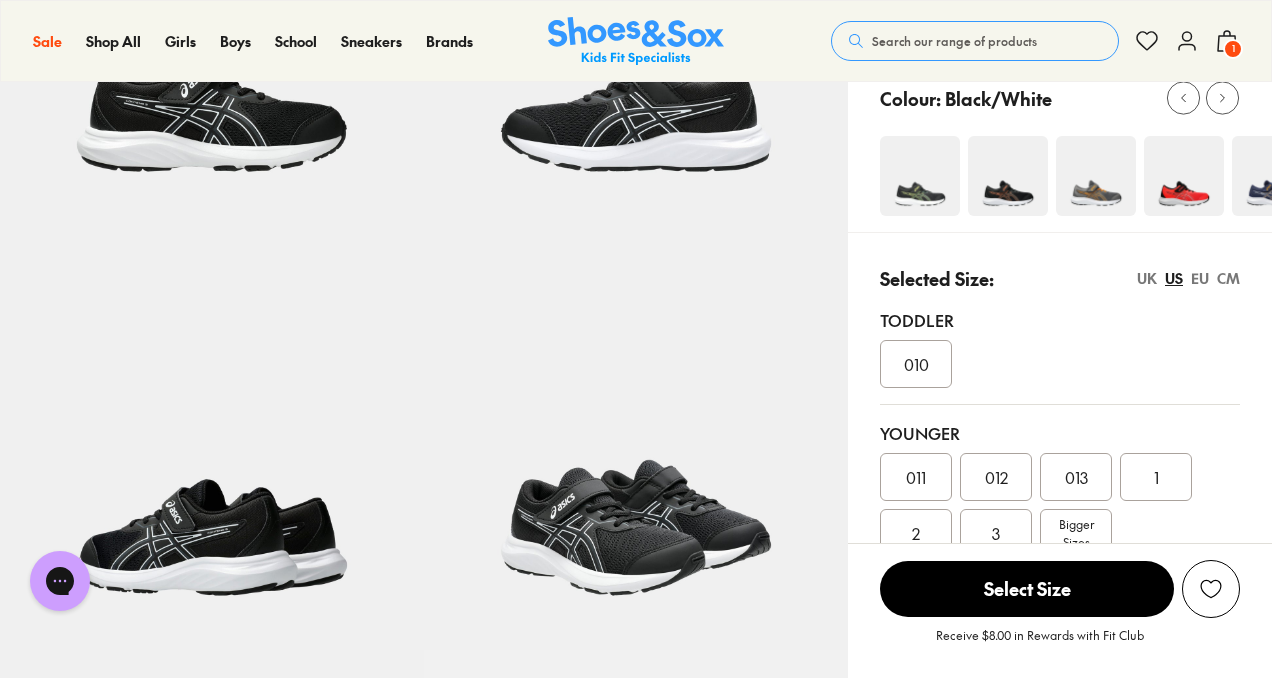 click on "010" at bounding box center [916, 364] 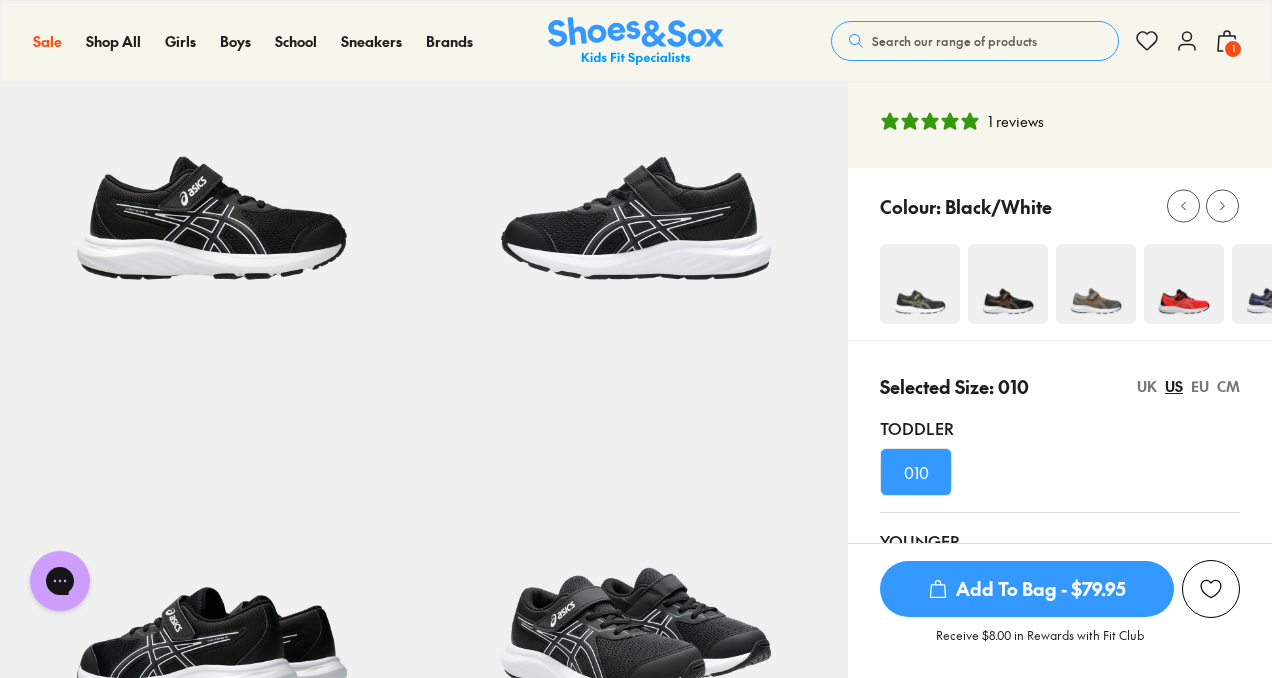 scroll, scrollTop: 91, scrollLeft: 0, axis: vertical 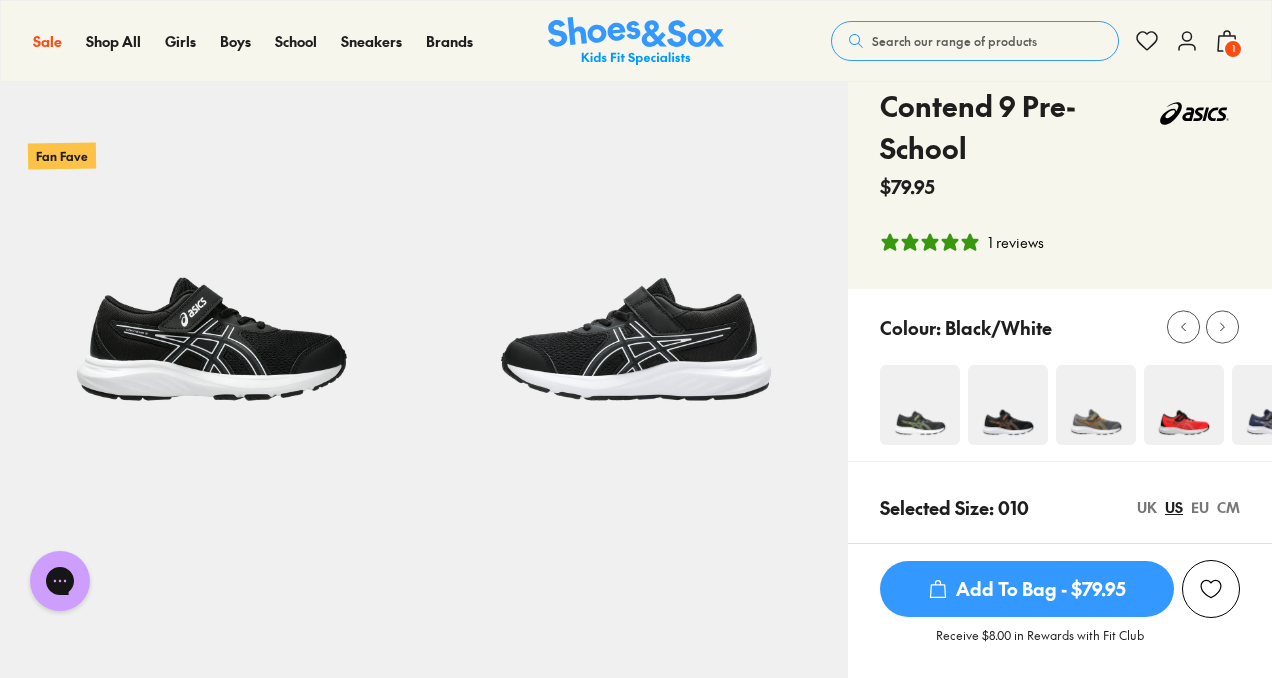 click on "Add To Bag - $79.95" at bounding box center [1027, 589] 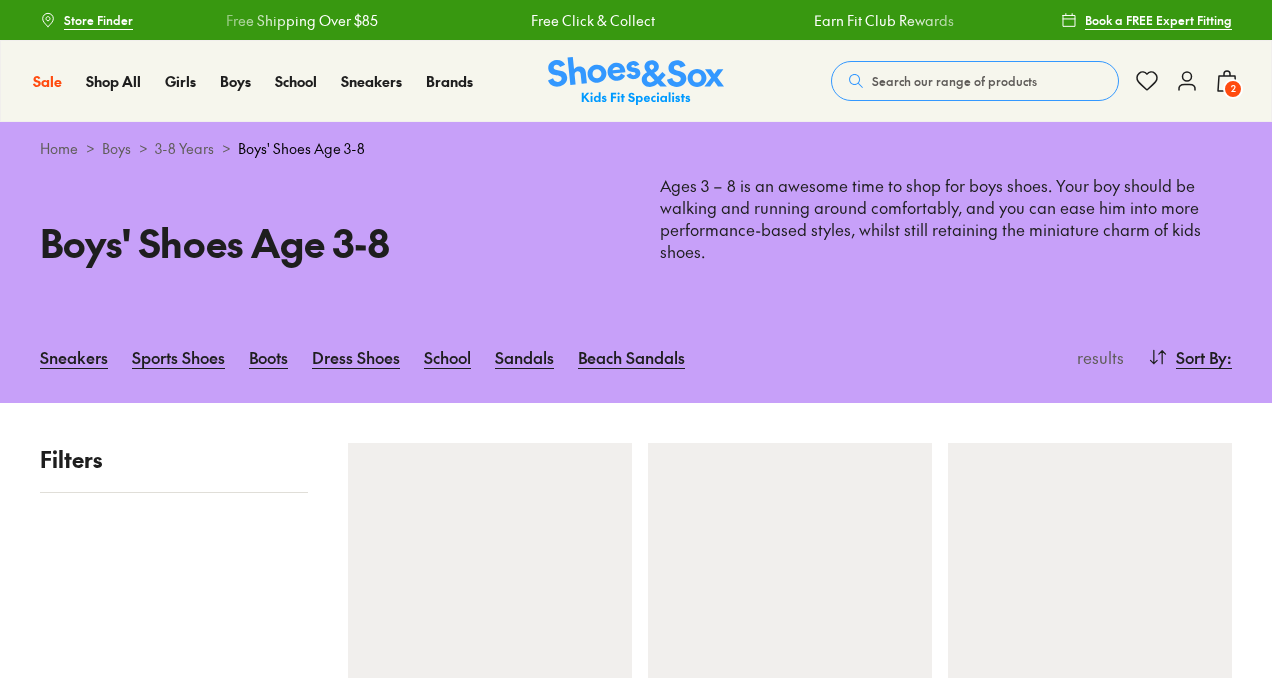 scroll, scrollTop: 0, scrollLeft: 0, axis: both 